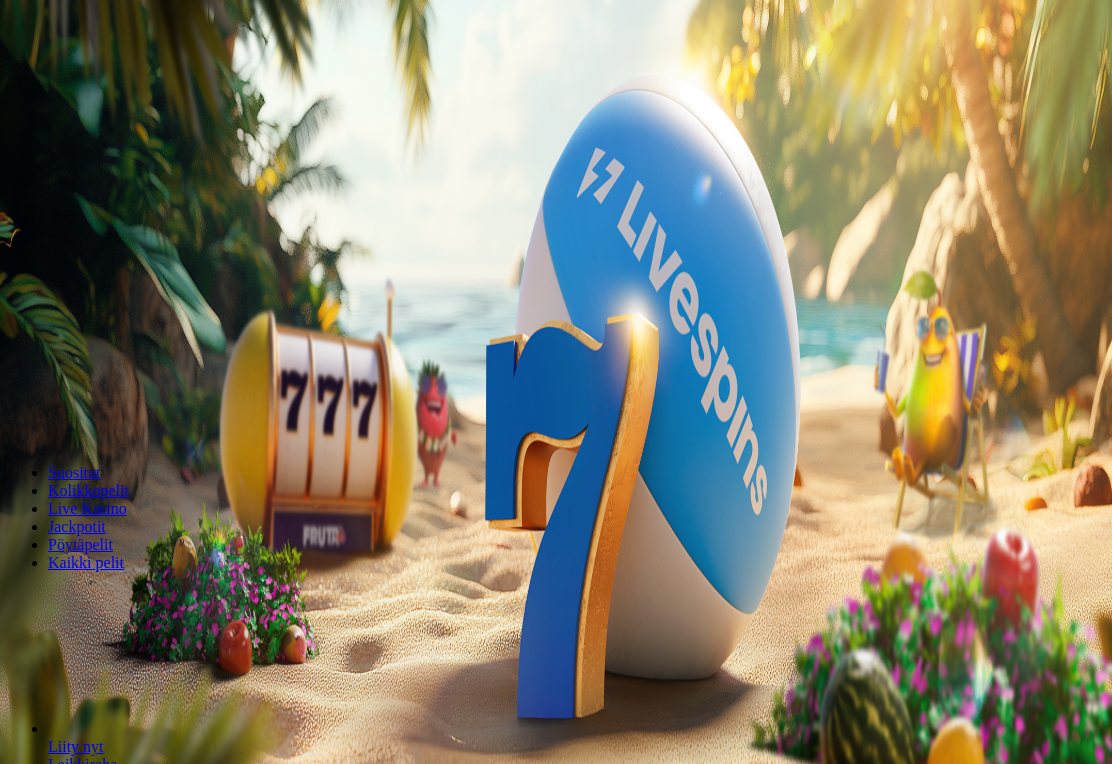 scroll, scrollTop: 0, scrollLeft: 0, axis: both 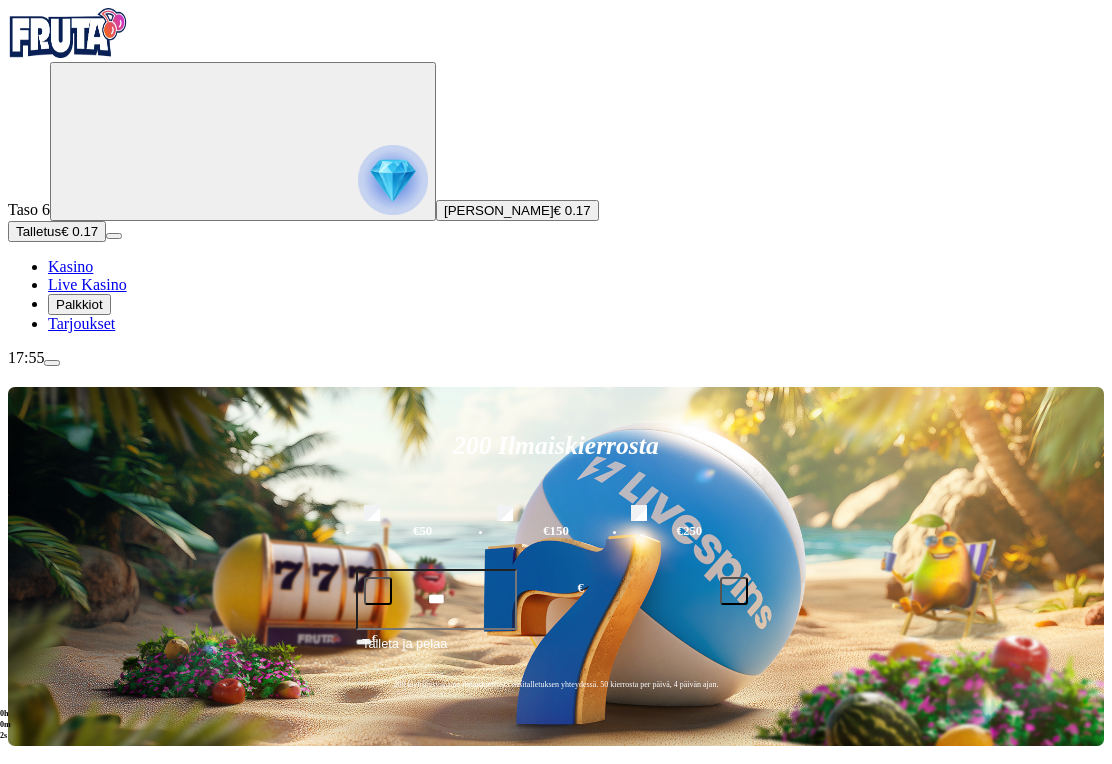 click on "Palkkiot" at bounding box center (79, 304) 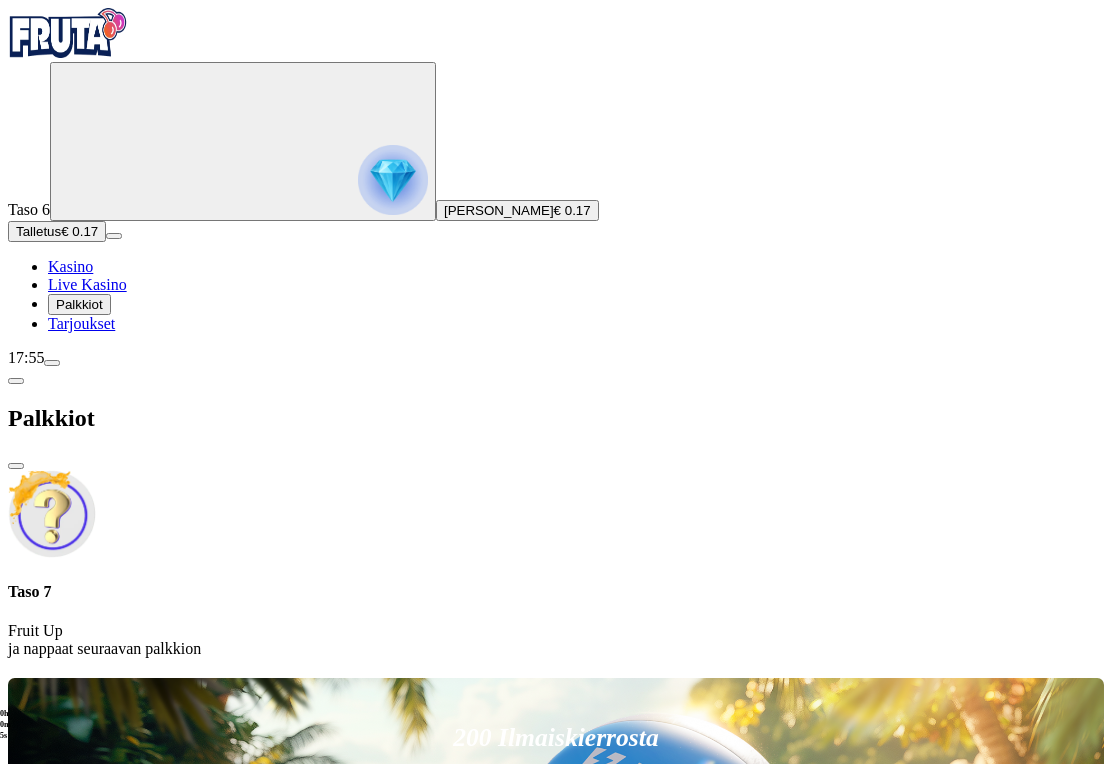 click at bounding box center (16, 466) 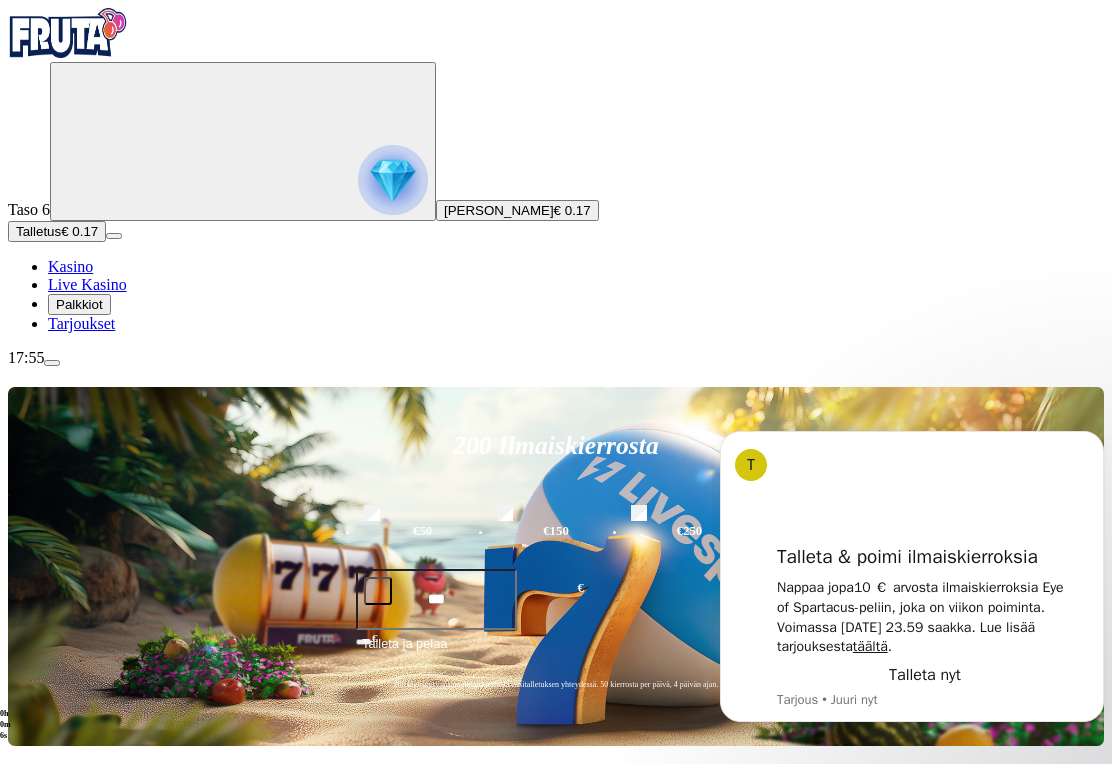 scroll, scrollTop: 0, scrollLeft: 0, axis: both 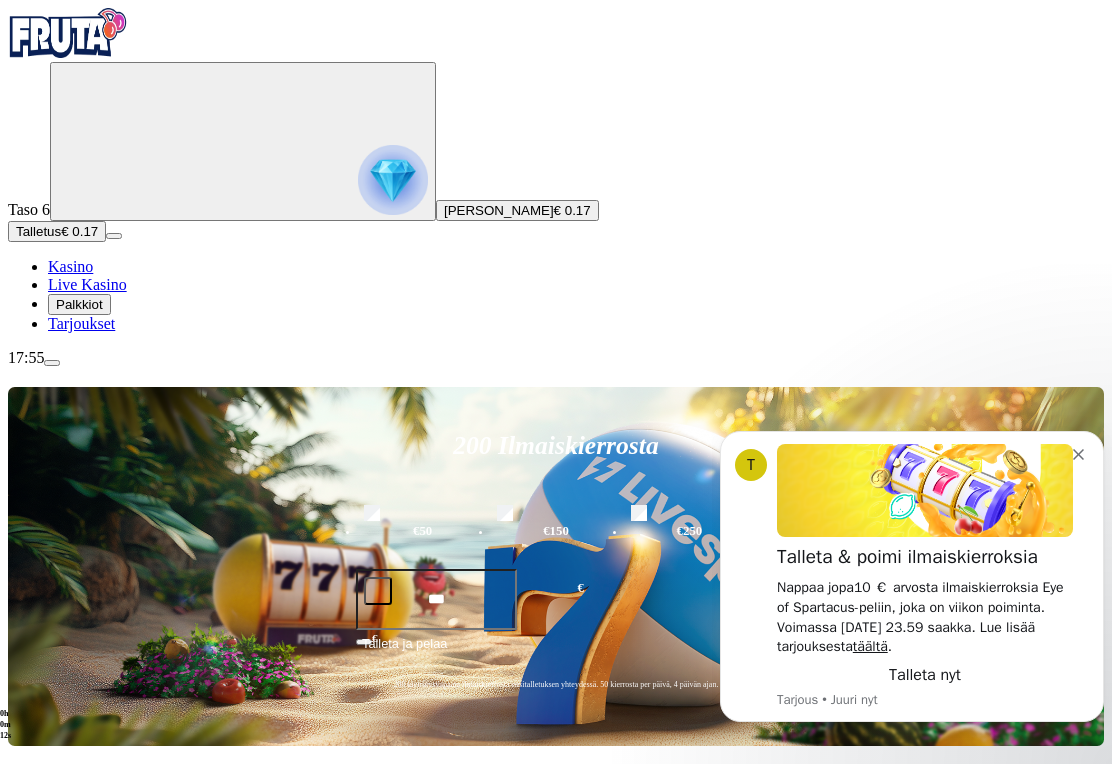 click at bounding box center [925, 490] 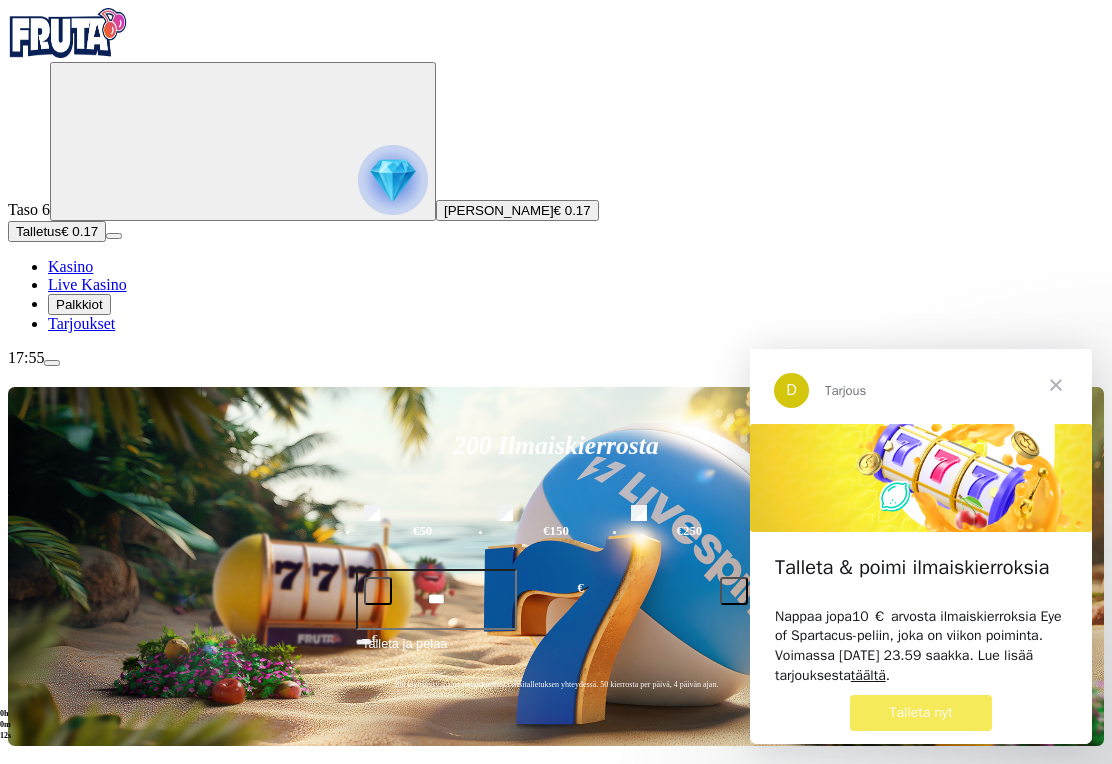 scroll, scrollTop: 0, scrollLeft: 0, axis: both 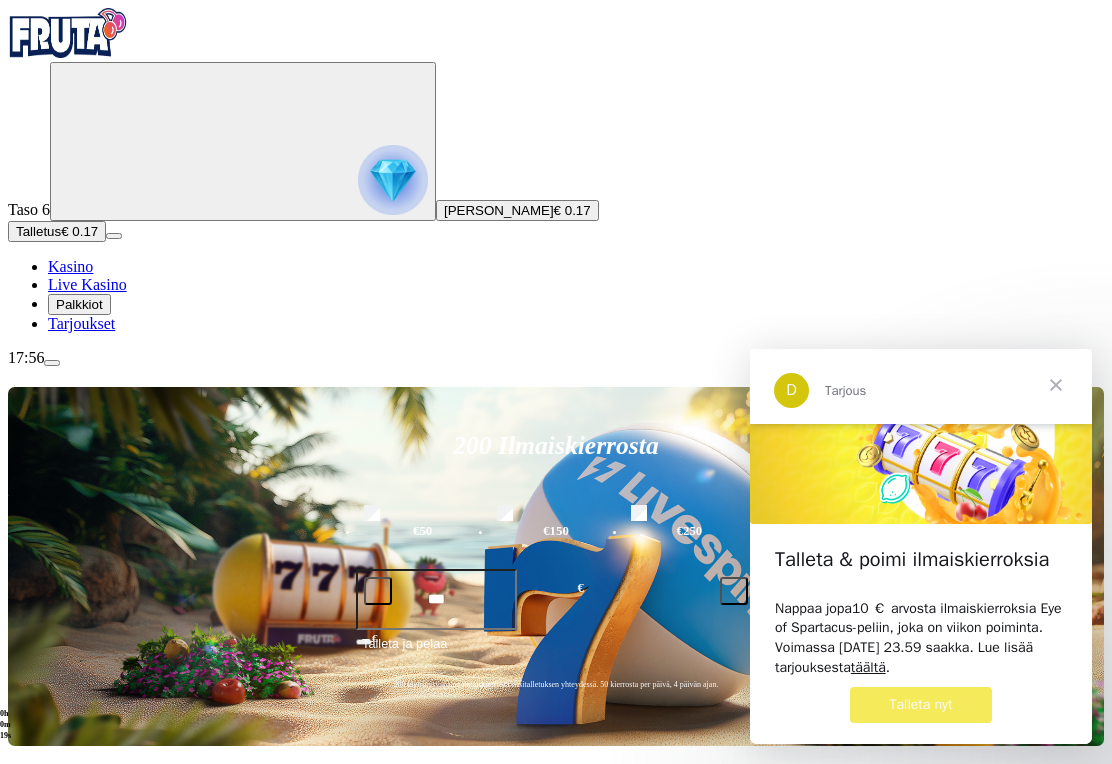 click on "Talleta nyt" at bounding box center (921, 704) 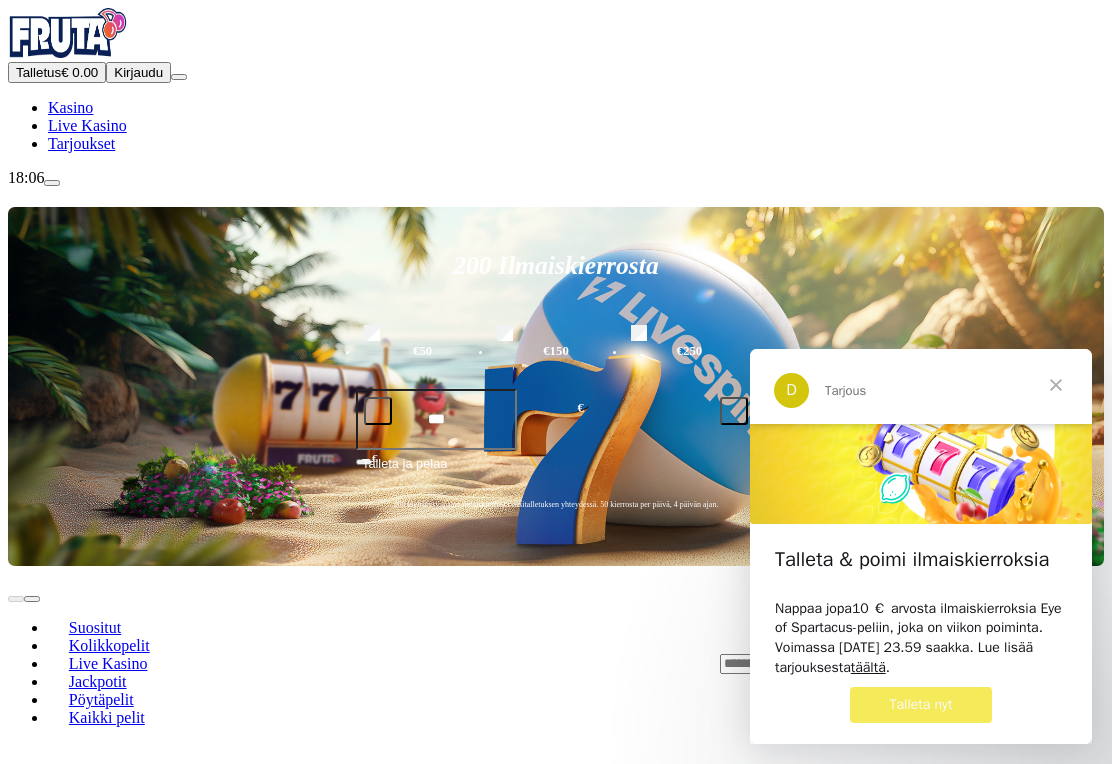 click at bounding box center (1056, 385) 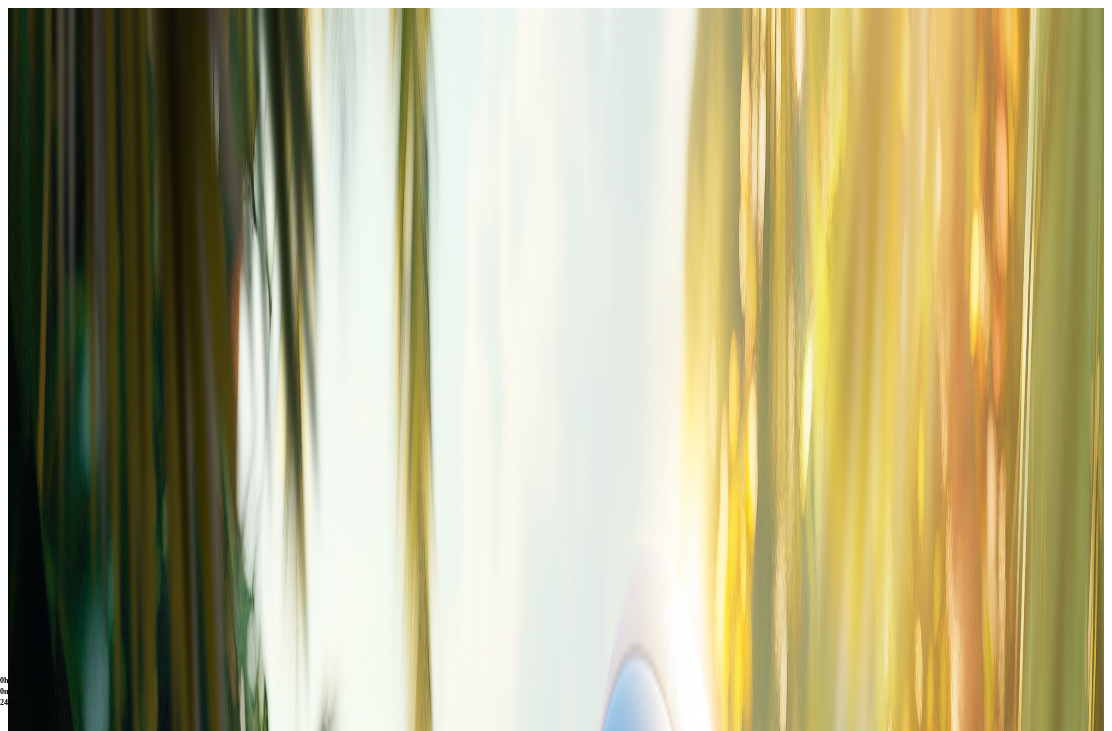 scroll, scrollTop: 0, scrollLeft: 0, axis: both 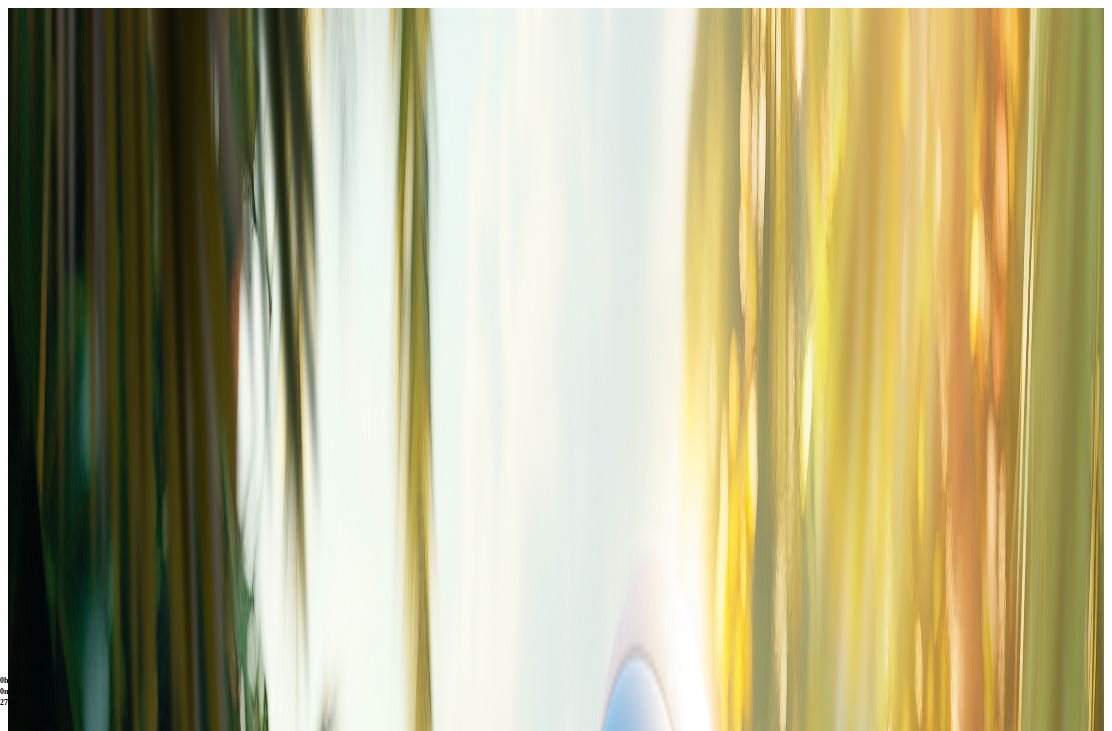 click on "Tarjoukset" at bounding box center [81, 323] 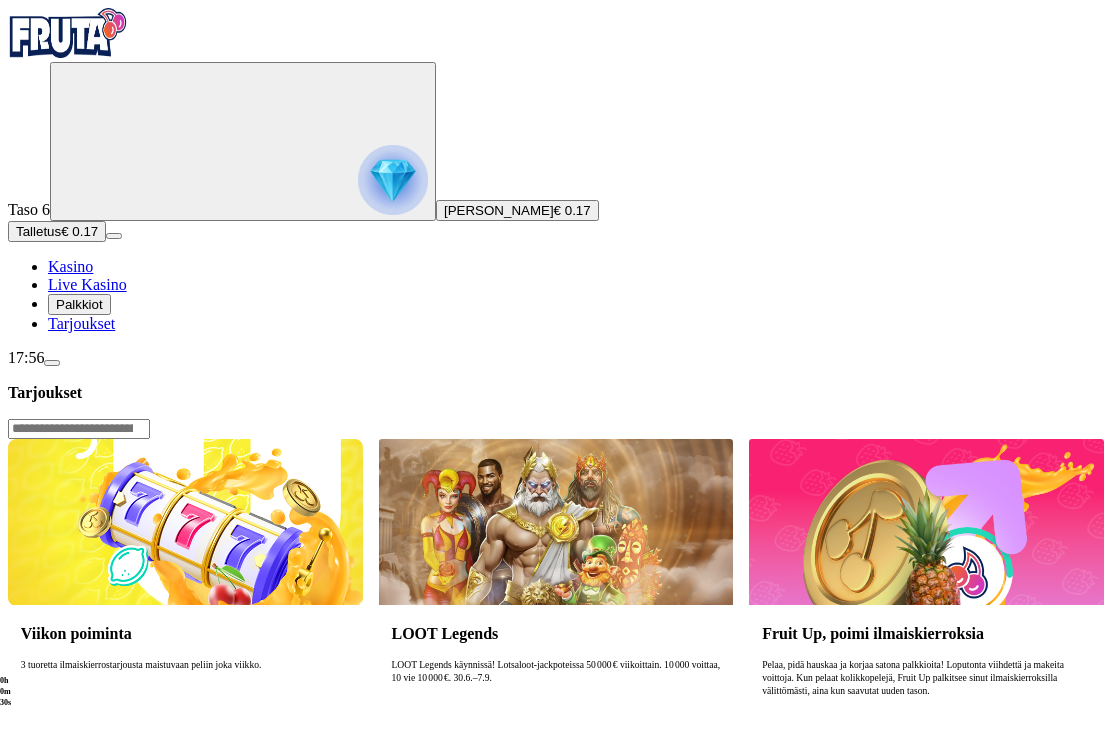 click on "Lue lisää" at bounding box center (50, 741) 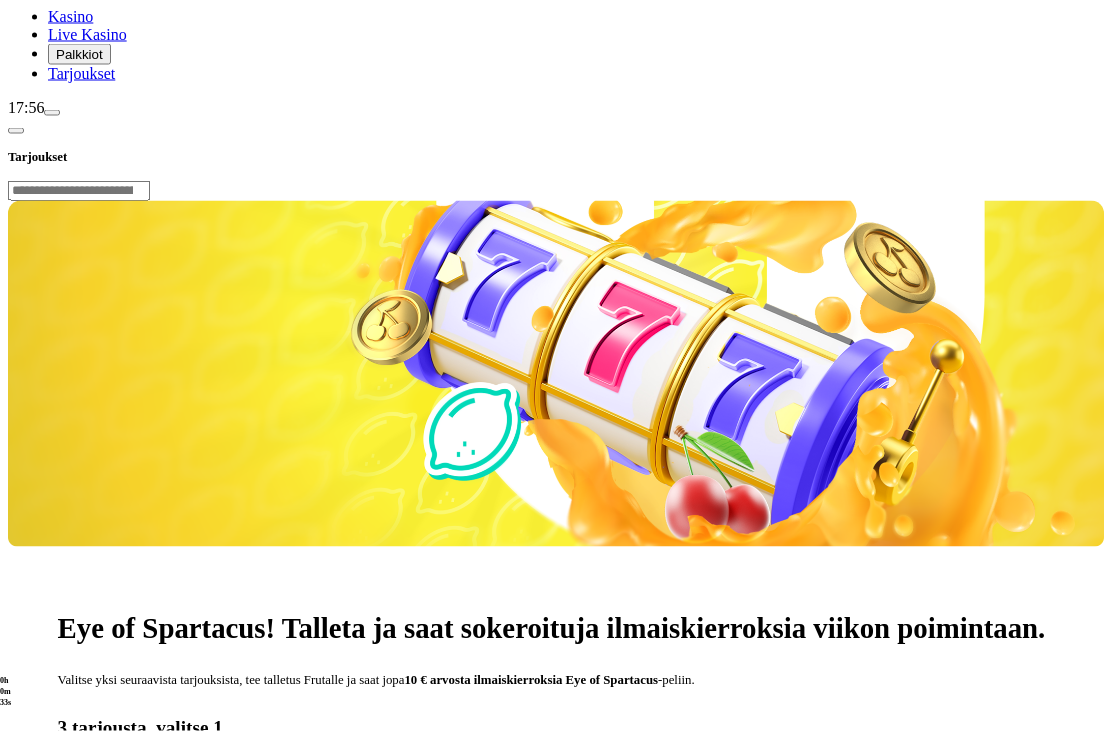 scroll, scrollTop: 251, scrollLeft: 0, axis: vertical 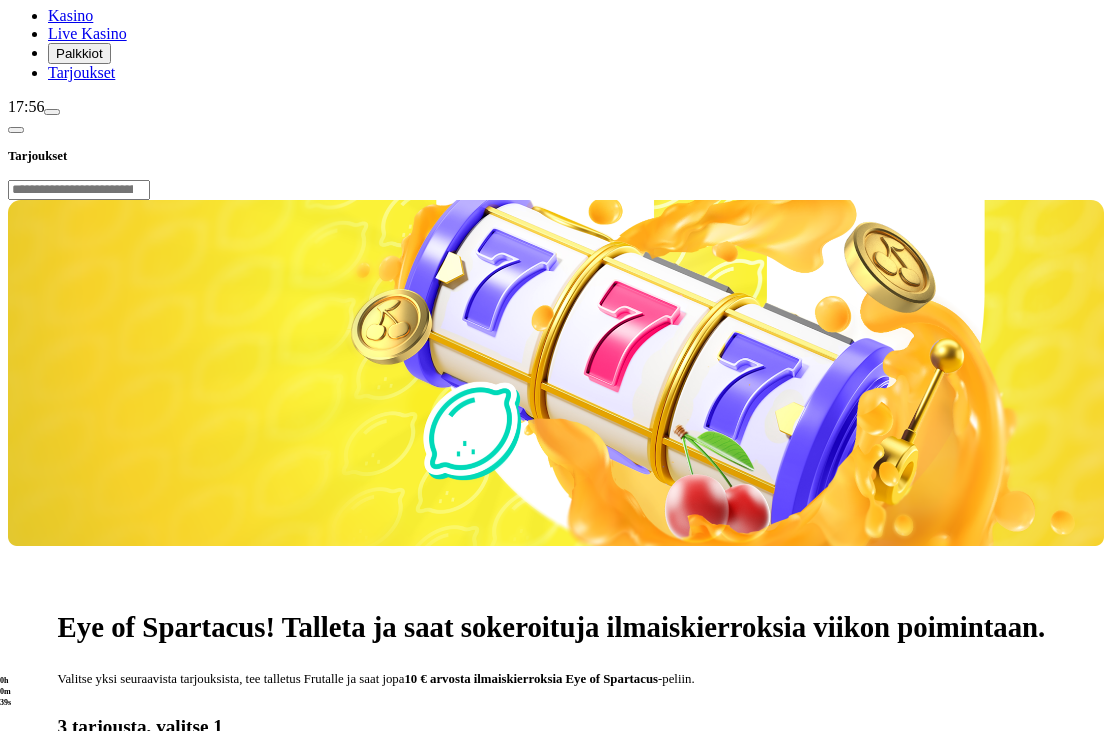 click on "Talleta nyt" at bounding box center [96, 916] 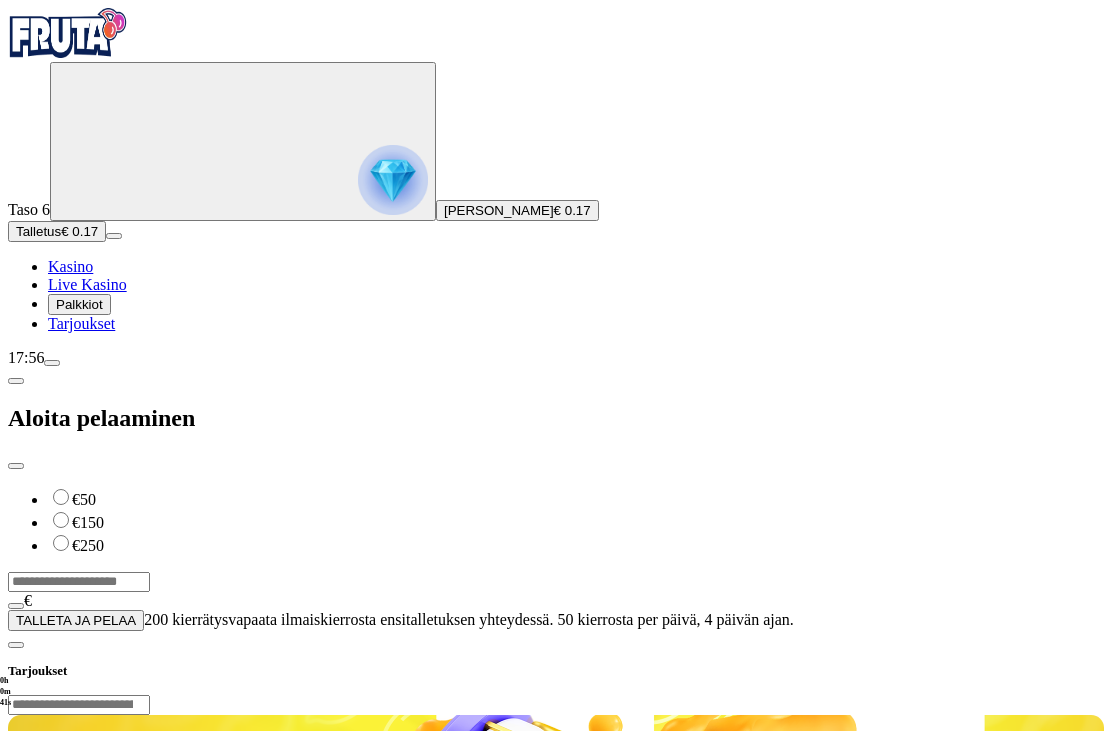 click on "***" at bounding box center (79, 582) 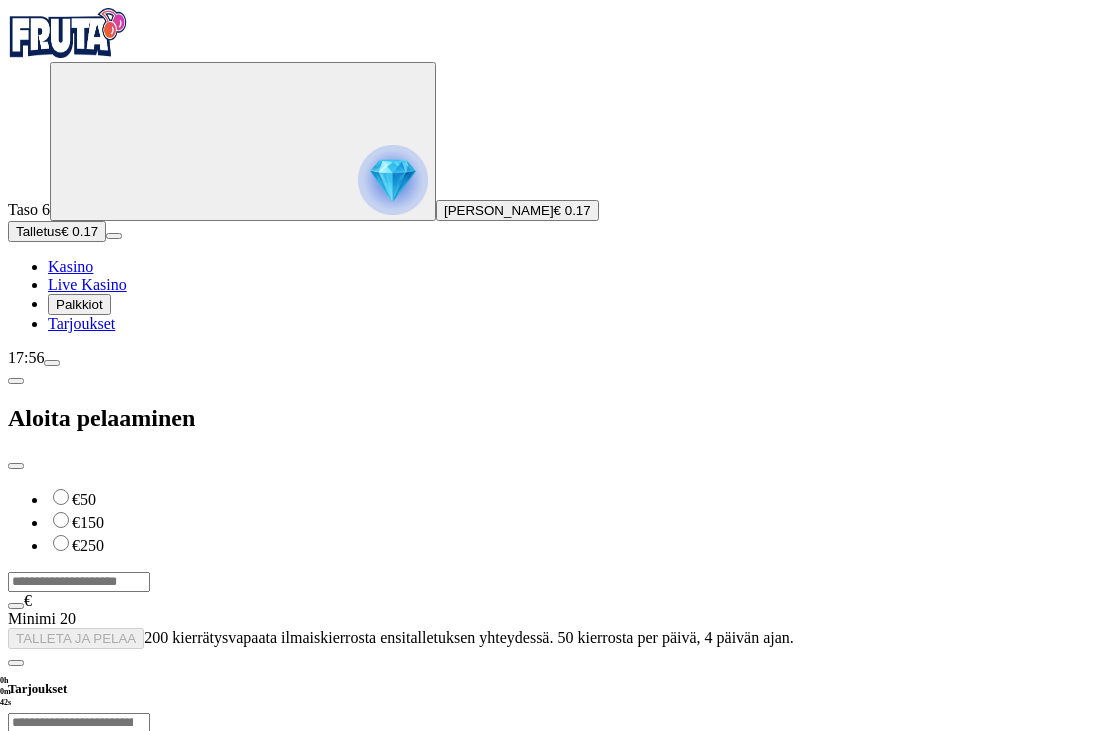 type on "*" 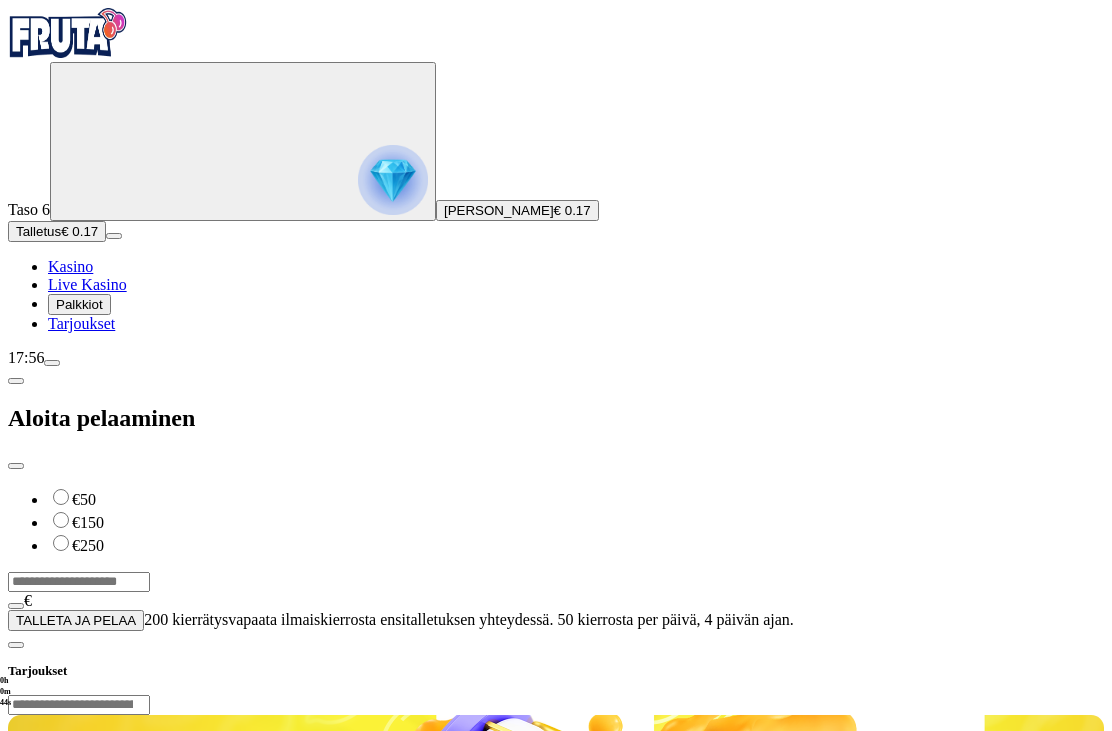 type on "**" 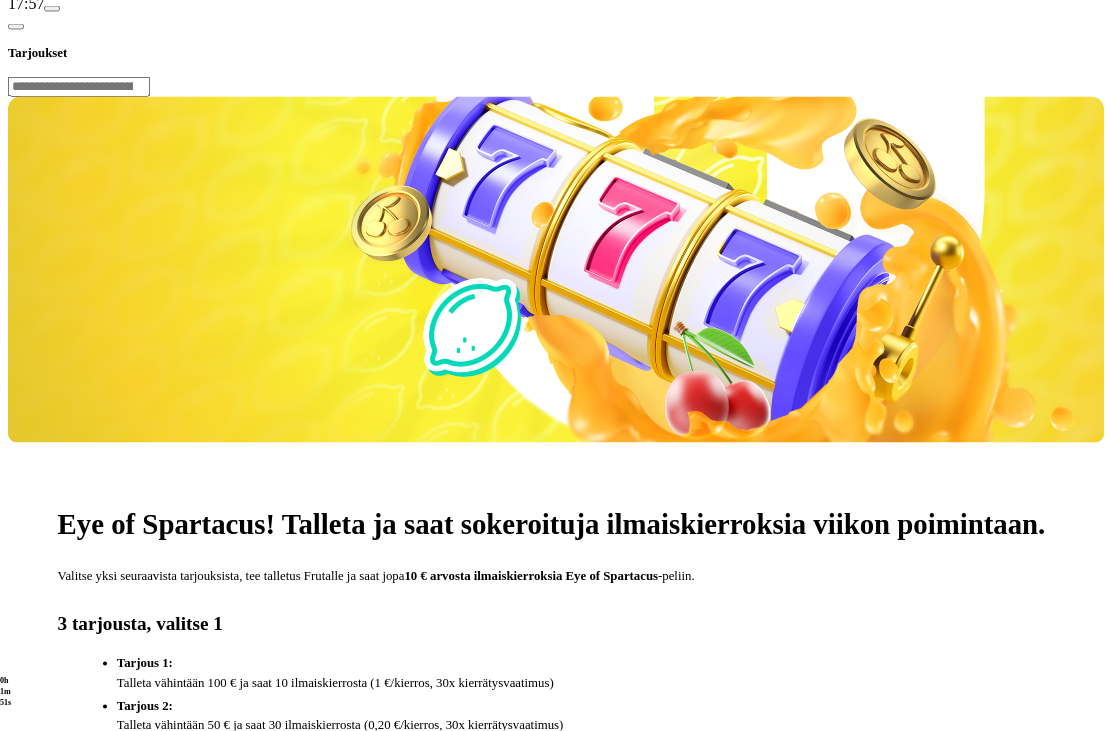 scroll, scrollTop: 355, scrollLeft: 0, axis: vertical 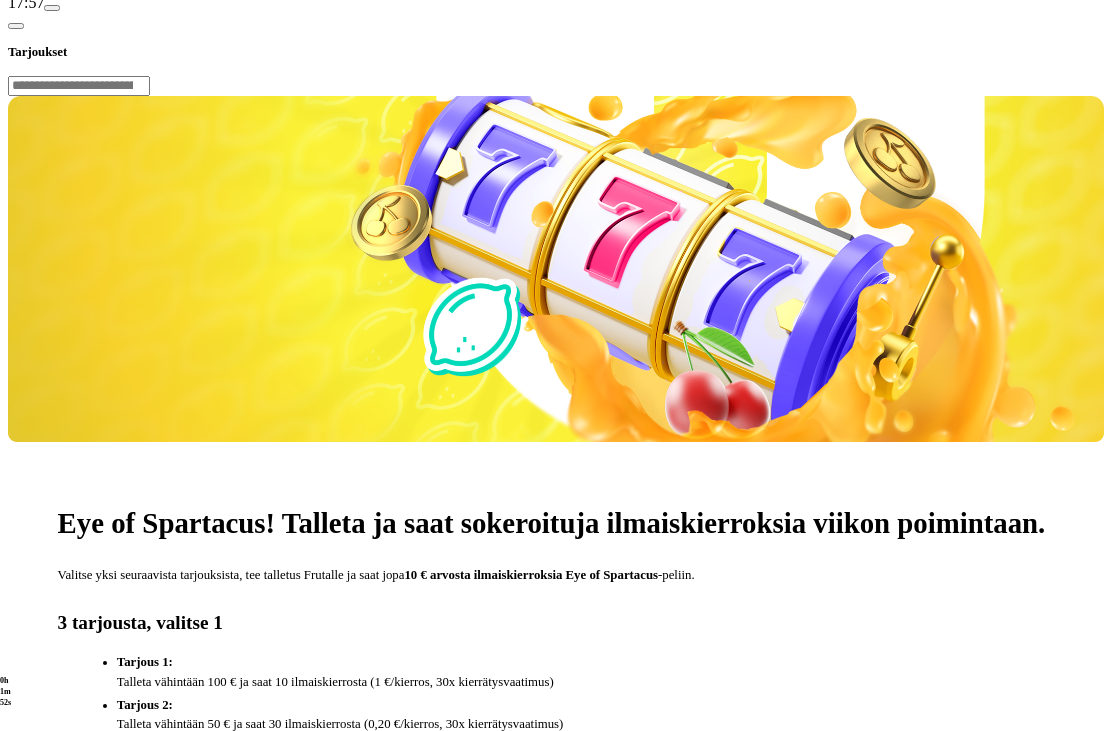 click on "Palkkiot" at bounding box center (79, -51) 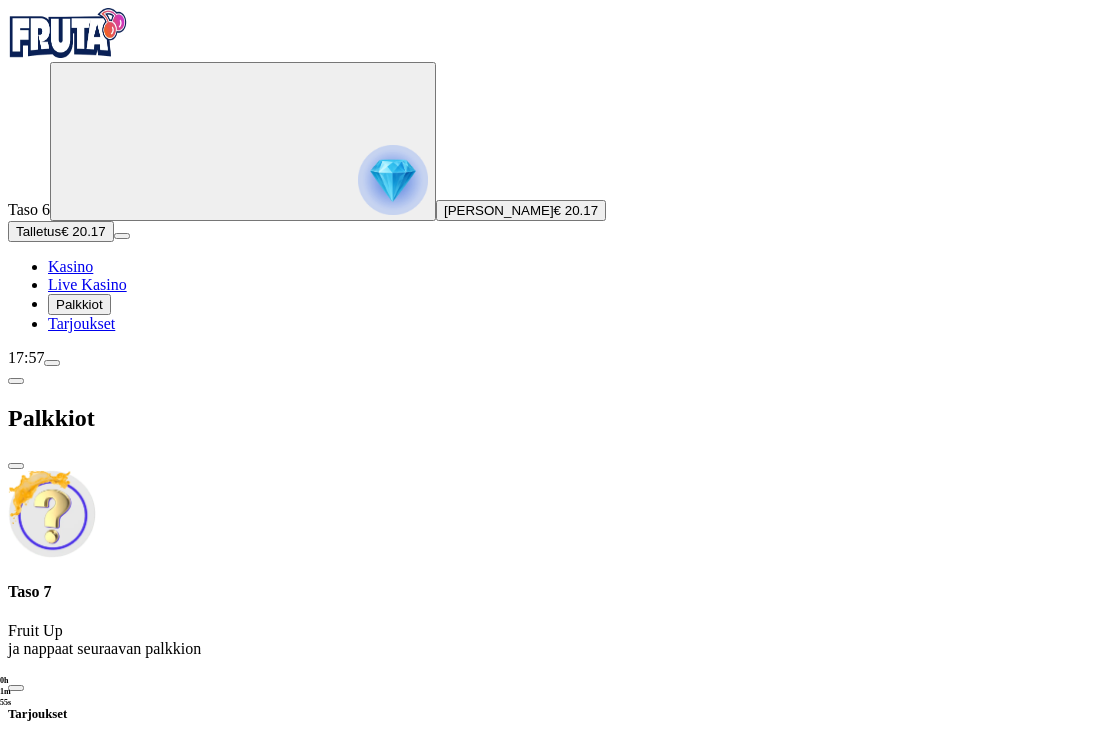 click at bounding box center [16, 381] 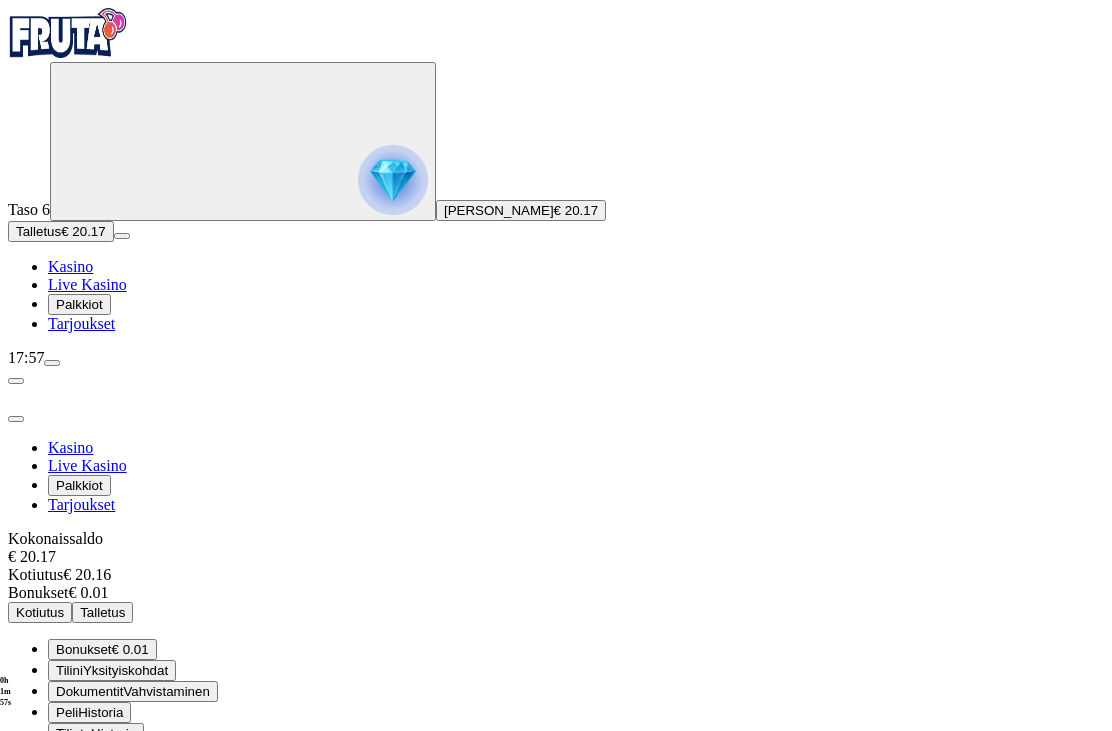 click at bounding box center [556, 865] 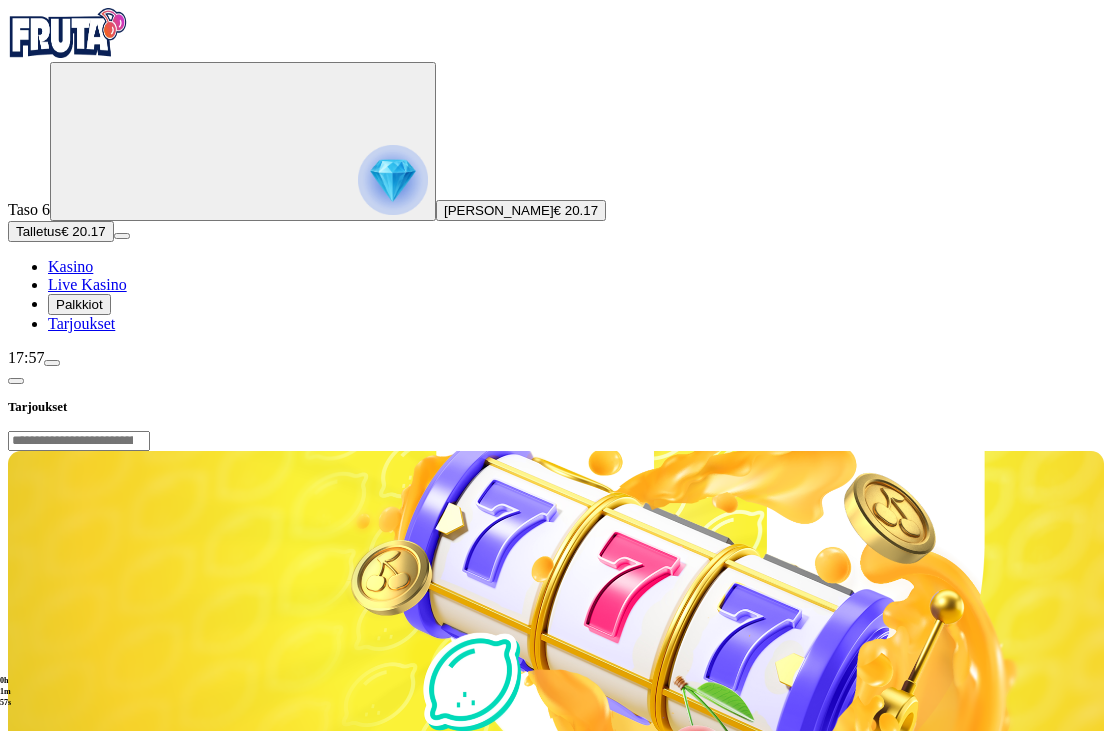 click on "Eye of Spartacus! Talleta ja saat sokeroituja ilmaiskierroksia viikon poimintaan.
Valitse yksi seuraavista tarjouksista, tee talletus Frutalle ja saat jopa  10 € arvosta ilmaiskierroksia Eye of Spartacus  -peliin.
3 tarjousta, valitse 1
Tarjous 1: Talleta vähintään 100 € ja saat 10 ilmaiskierrosta (1 €/kierros, 30x kierrätysvaatimus)
Tarjous 2: Talleta vähintään 50 € ja saat 30 ilmaiskierrosta (0,20 €/kierros, 30x kierrätysvaatimus)
Tarjous 3: Talleta vähintään 20 € ja saat 10 ilmaiskierrosta (0,20 €/kierros, 30x kierrätysvaatimus)
Talleta nyt
Säännöt ja ehdot
Osallistuaksesi tarjoukseen sinulla tulee olla vähintään yksi talletus tehtynä Frutalla.
Tarjous on voimassa  28.07.2025 klo 00:00 – 29.07.2025 klo 23:59 aikana.
Kampanja on voimassa  Eye of Spartacus  -pelissä.
Kaikki kolme tarjousta näkyvät tilin Palkkiot -osiossa. Pelaaja voi lunastaa vain yhden tarjouksen, ja kun yksi tarjouksista on valittu, muut tarjoukset katoavat." at bounding box center [556, 1136] 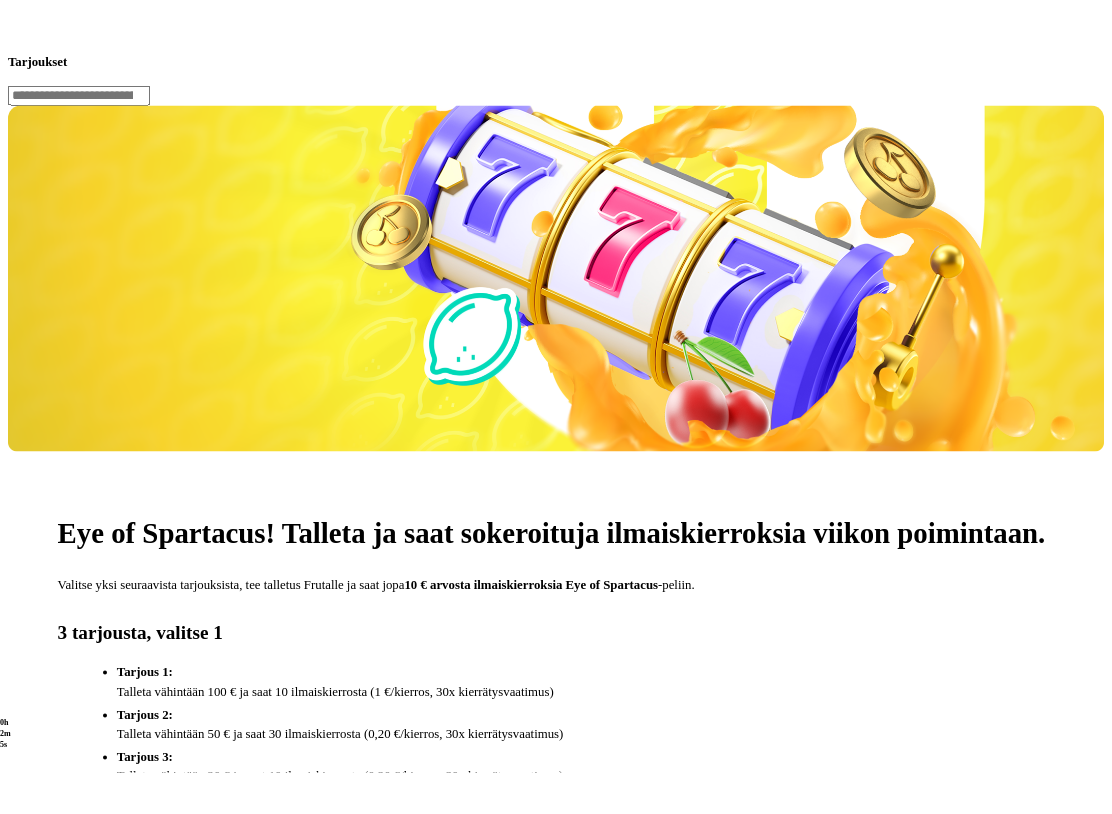 scroll, scrollTop: 0, scrollLeft: 0, axis: both 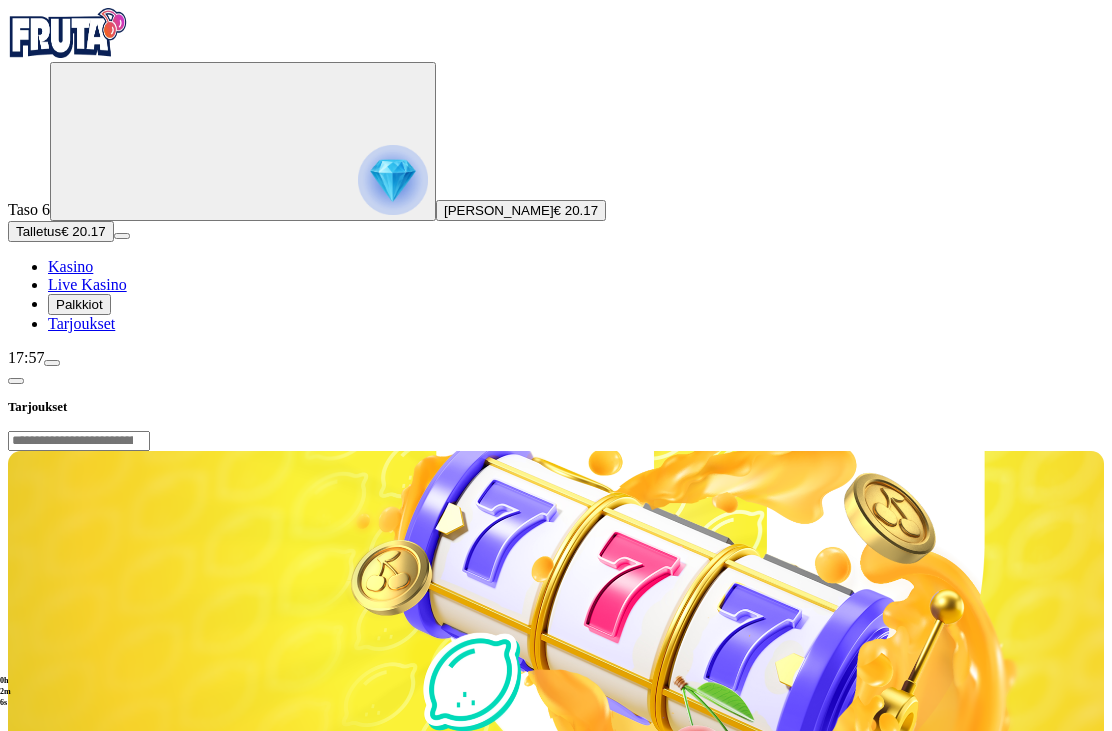click on "Kasino" at bounding box center [70, 266] 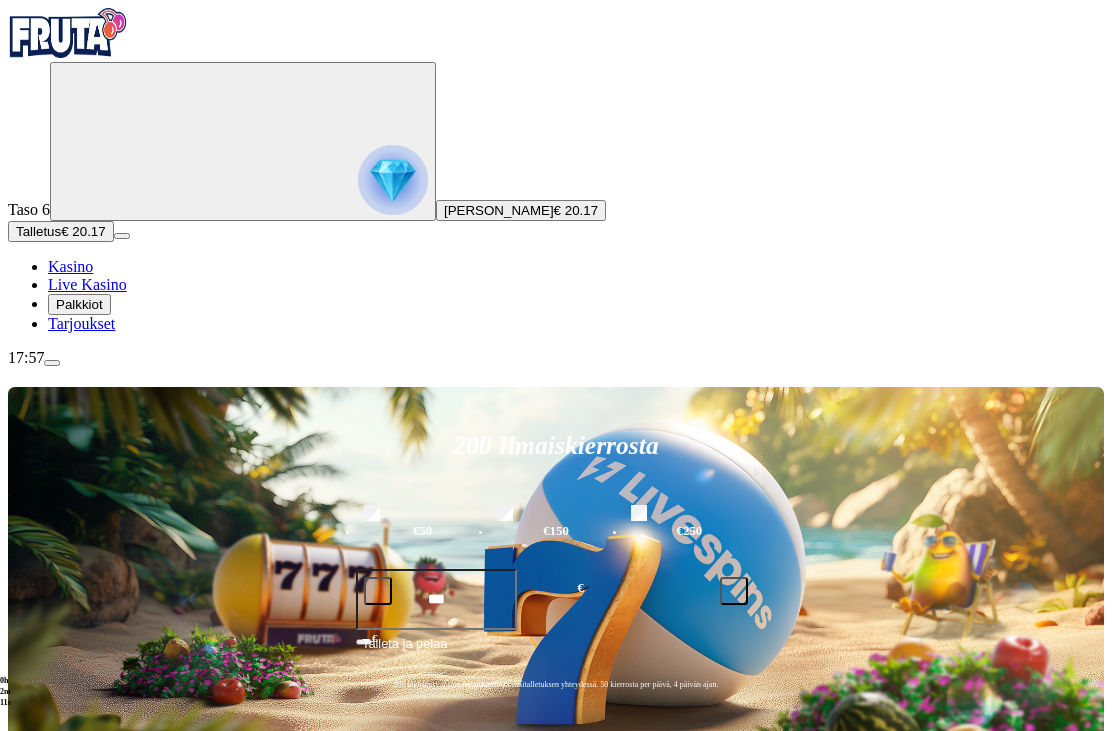 click at bounding box center (32, 1016) 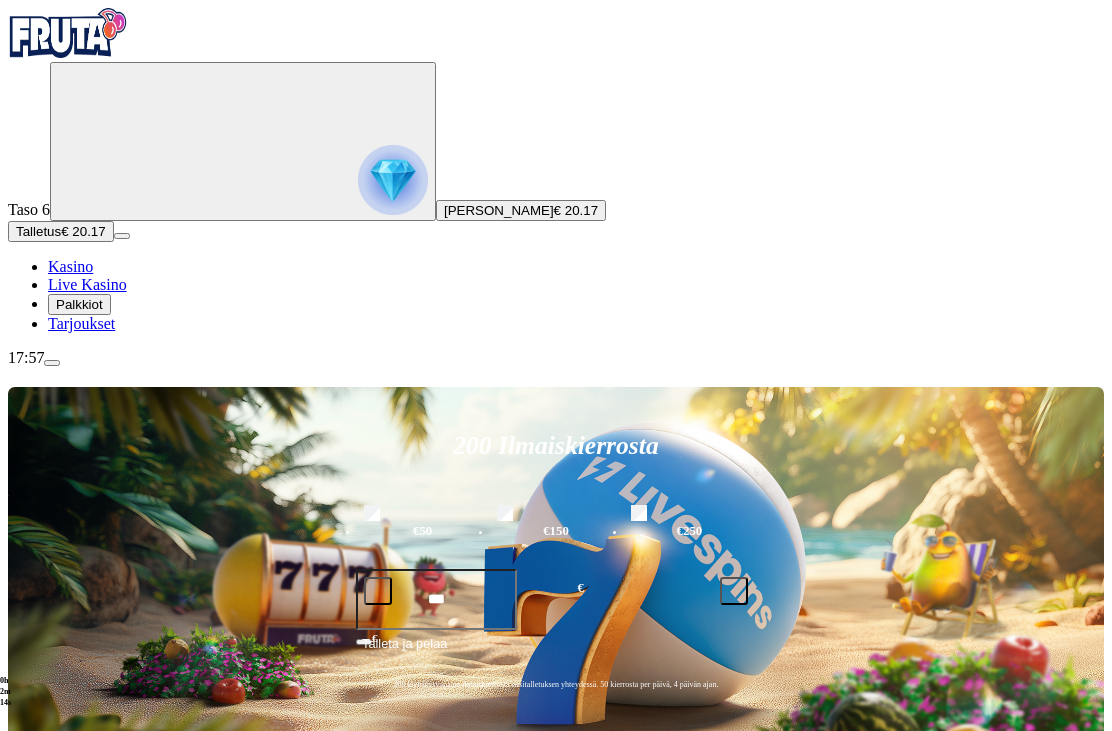 click on "Pelaa nyt" at bounding box center (-547, 1921) 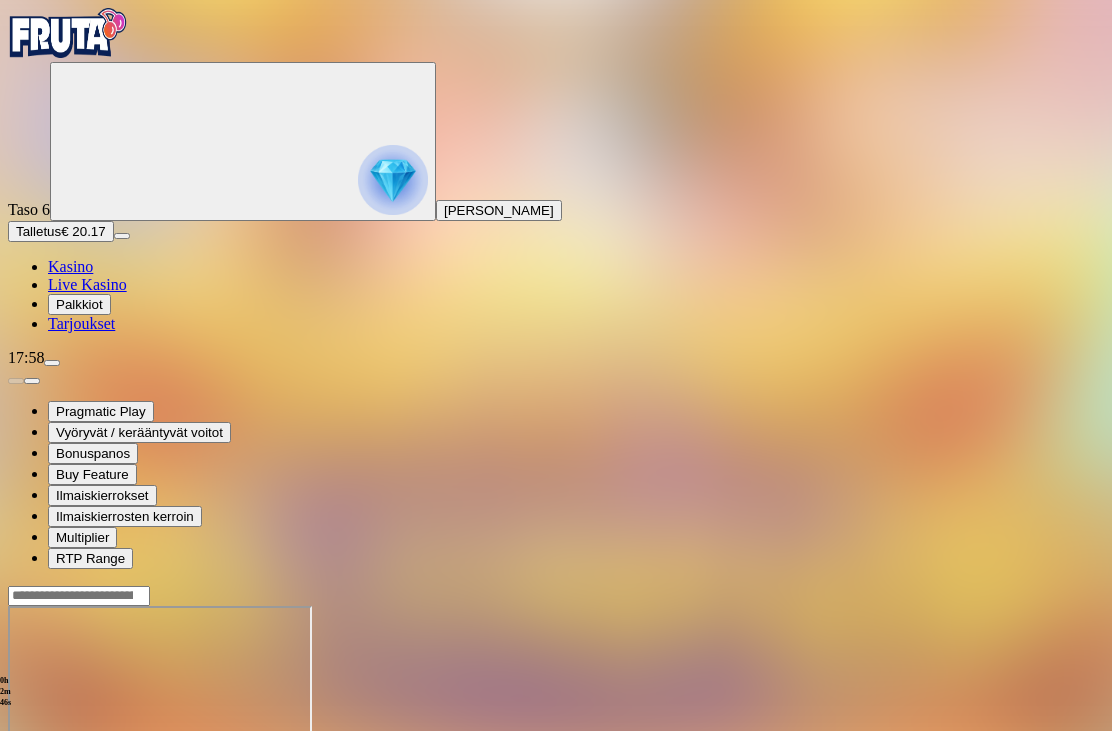 click at bounding box center [48, 778] 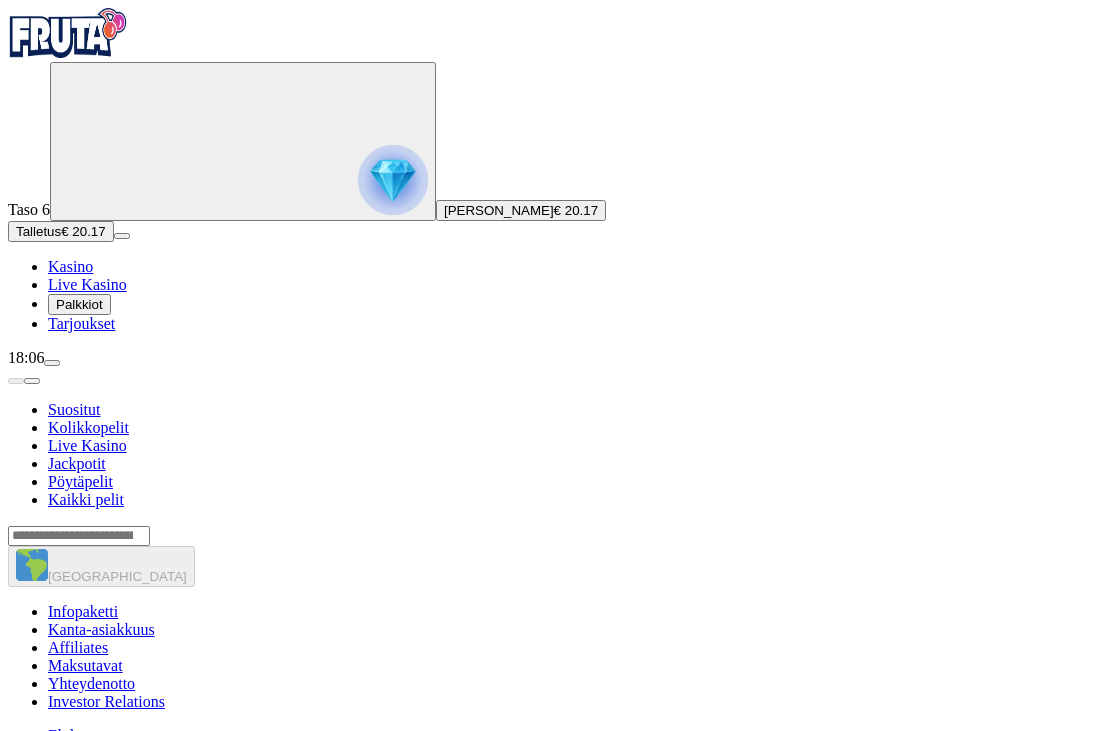 scroll, scrollTop: 0, scrollLeft: 0, axis: both 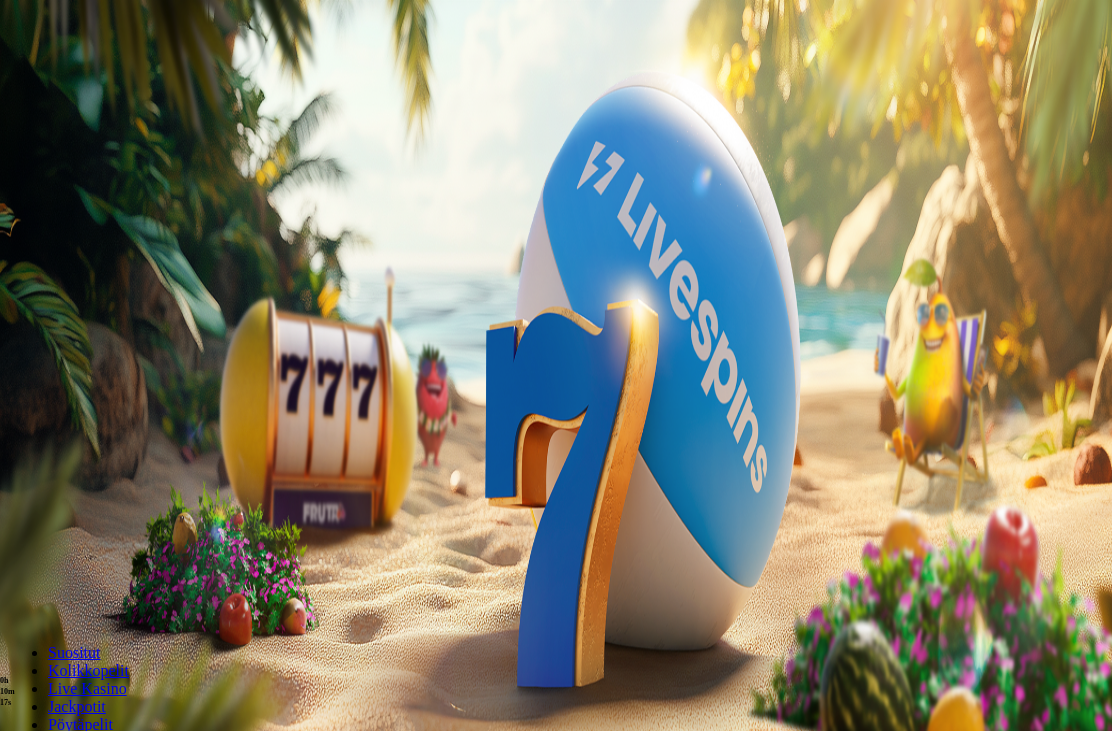 click on "Palkkiot" at bounding box center (79, 304) 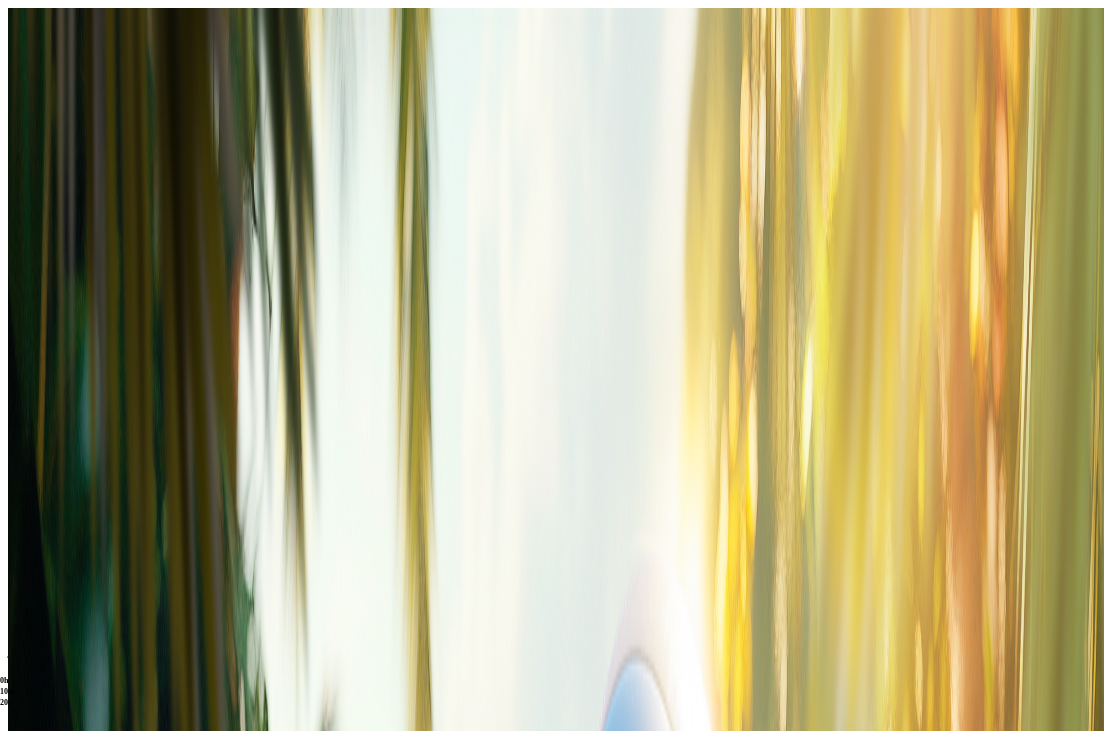 click at bounding box center (16, 466) 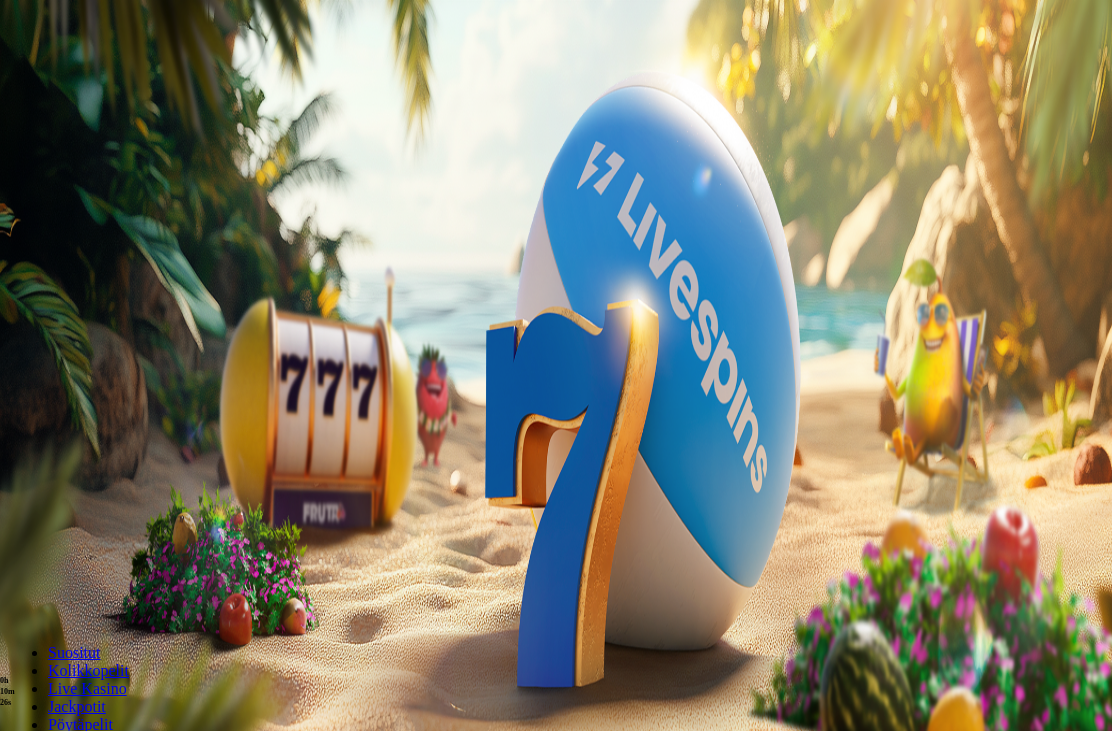 click at bounding box center (52, 363) 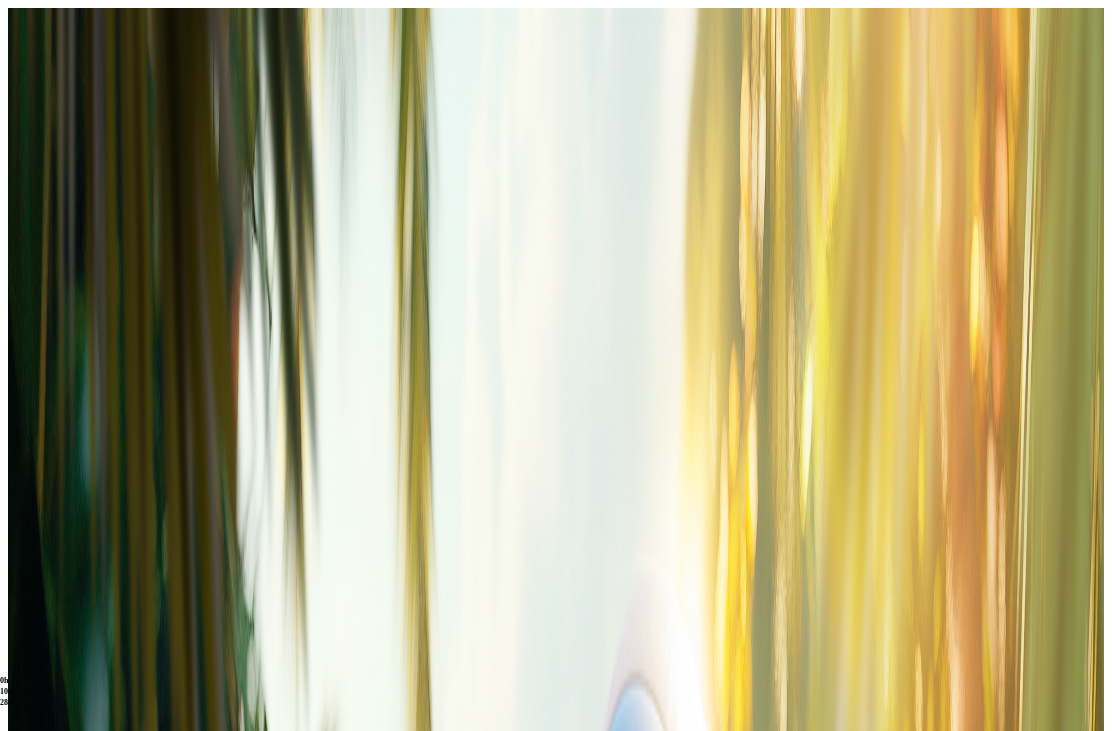 click on "Pelitauko Pelaa vastuullisesti" at bounding box center (140, 775) 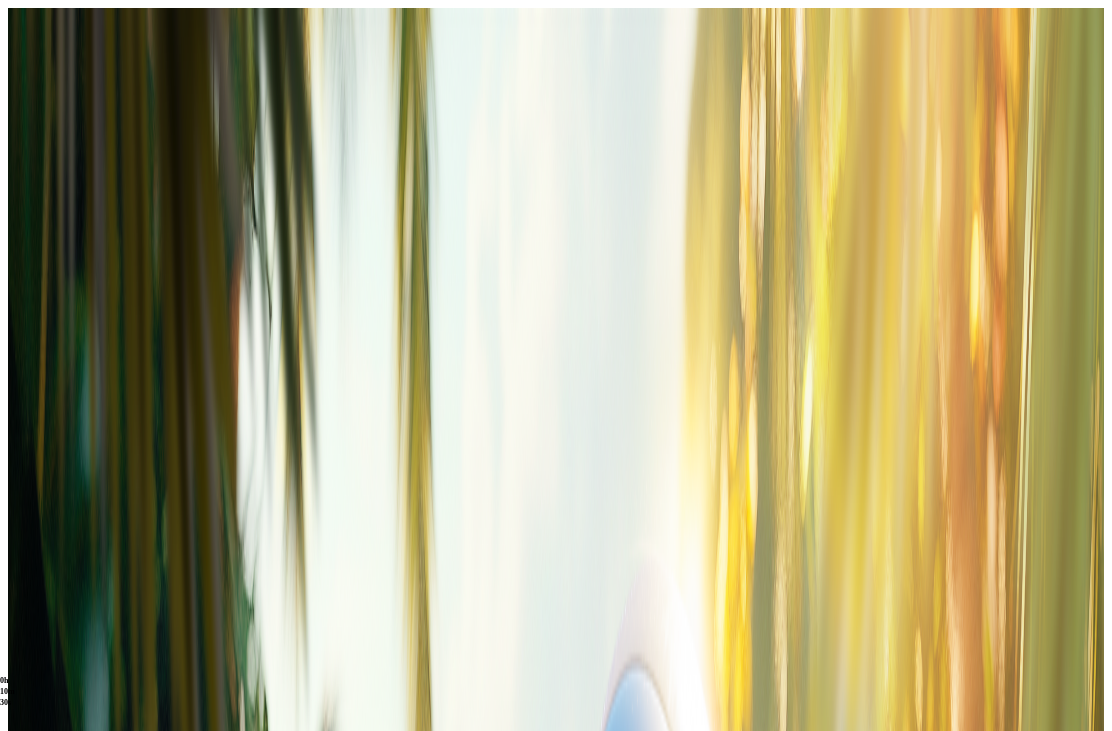 click on "7 päivää" at bounding box center [99, 678] 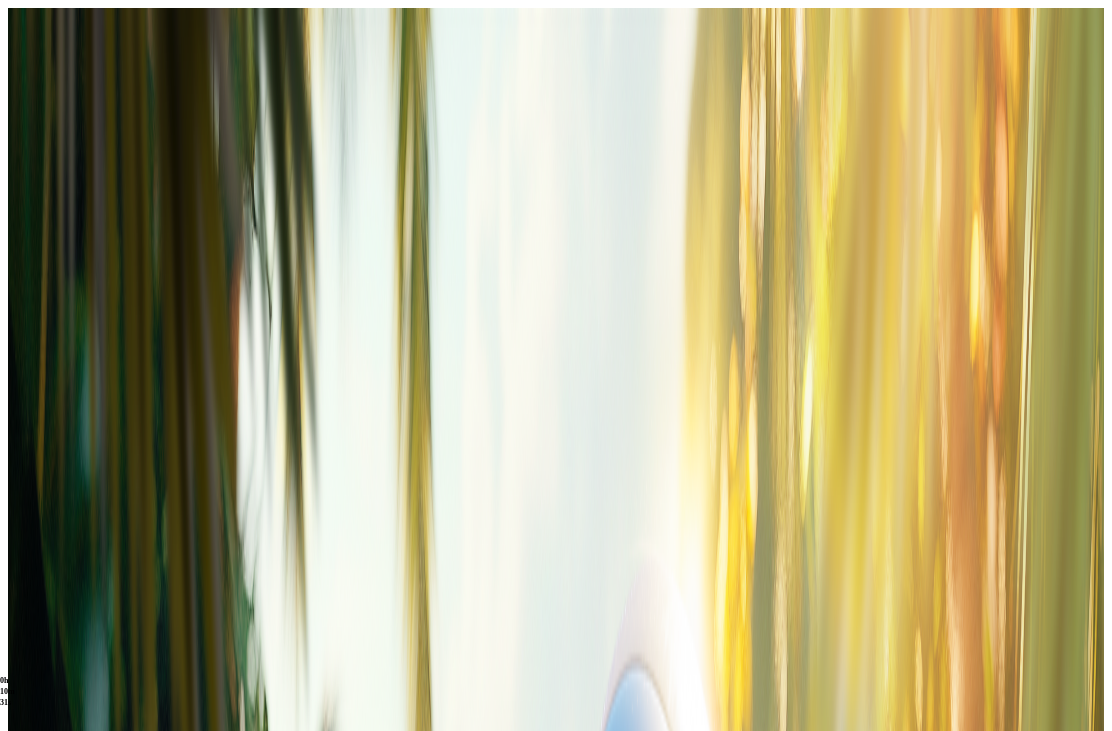 click on "Kyllä" at bounding box center (246, 840) 